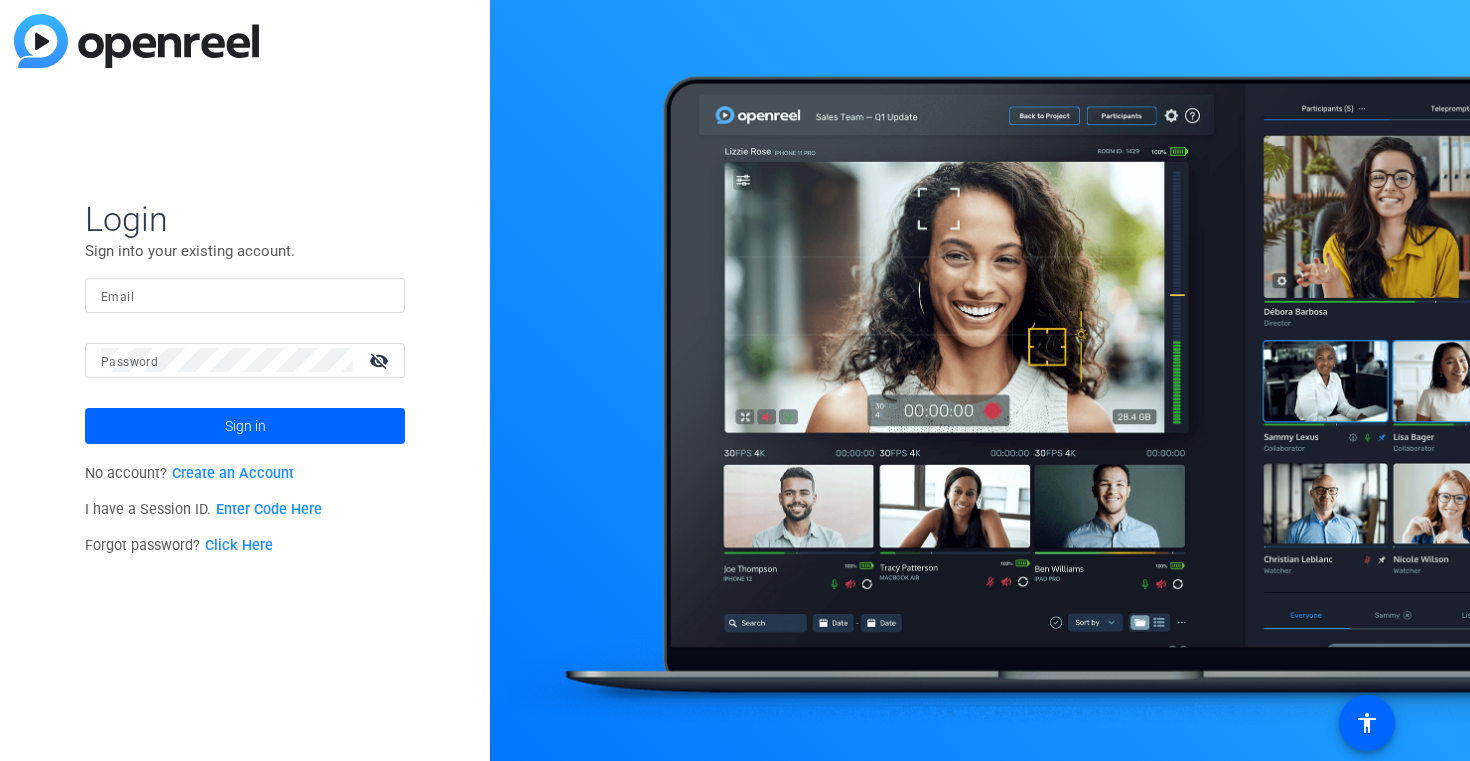 scroll, scrollTop: 0, scrollLeft: 0, axis: both 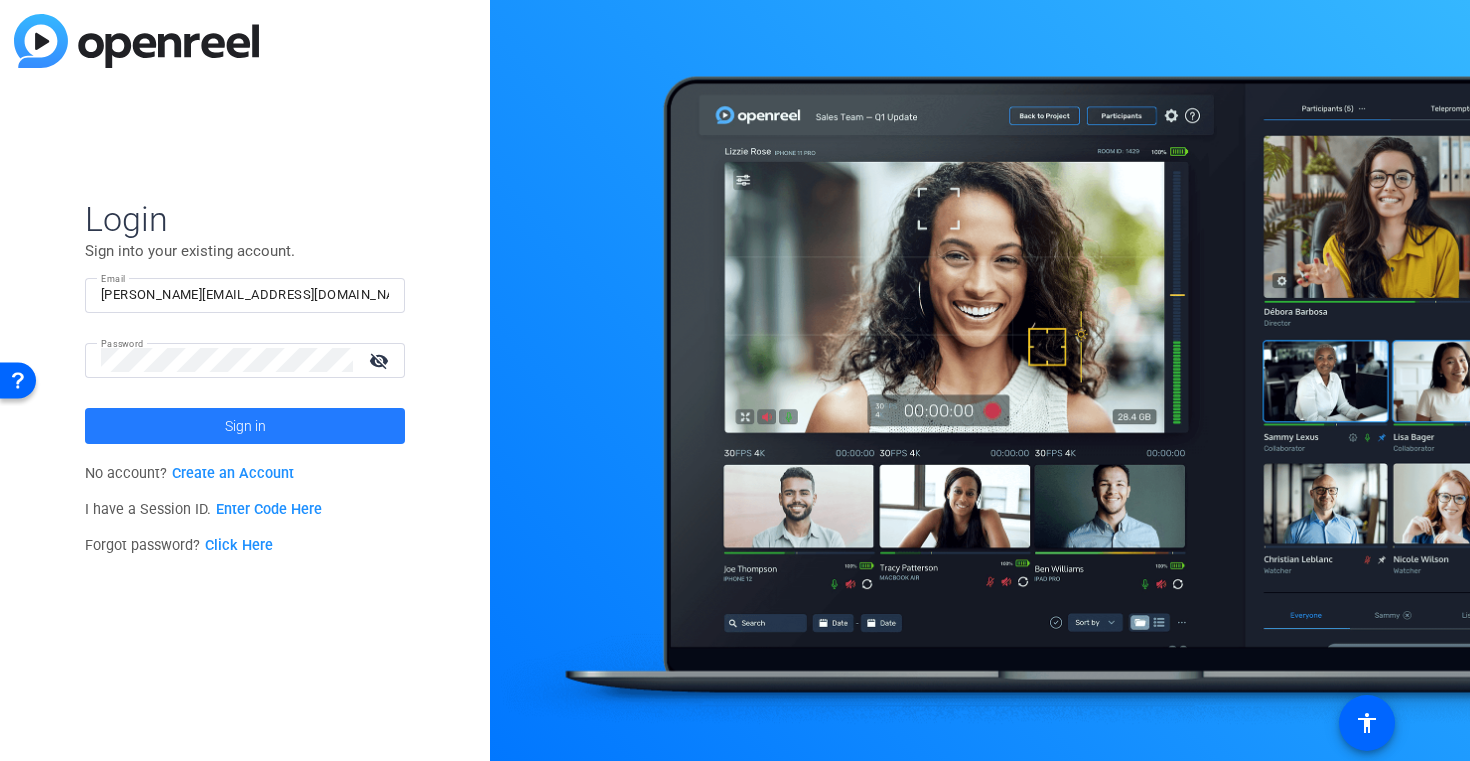 click on "Sign in" 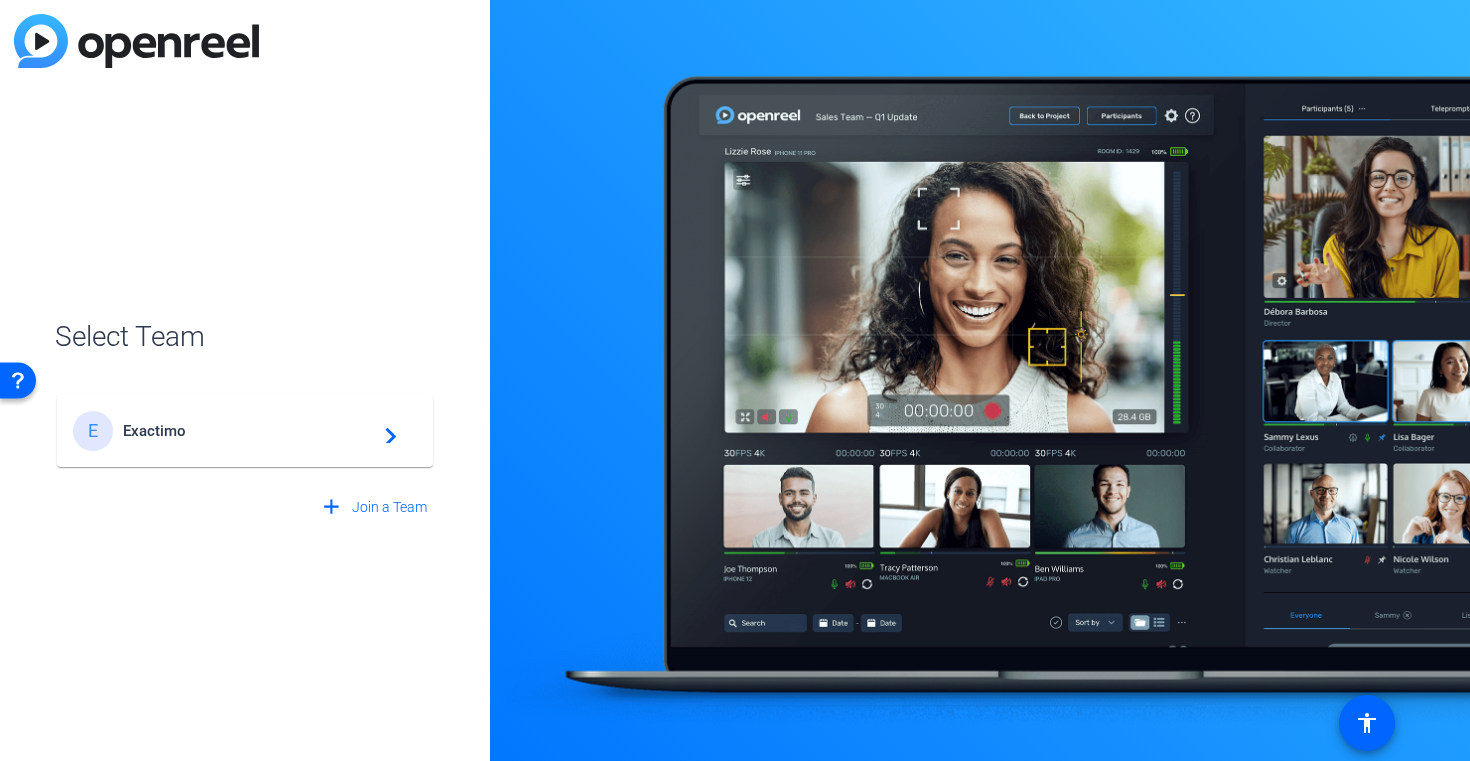 click on "Exactimo" 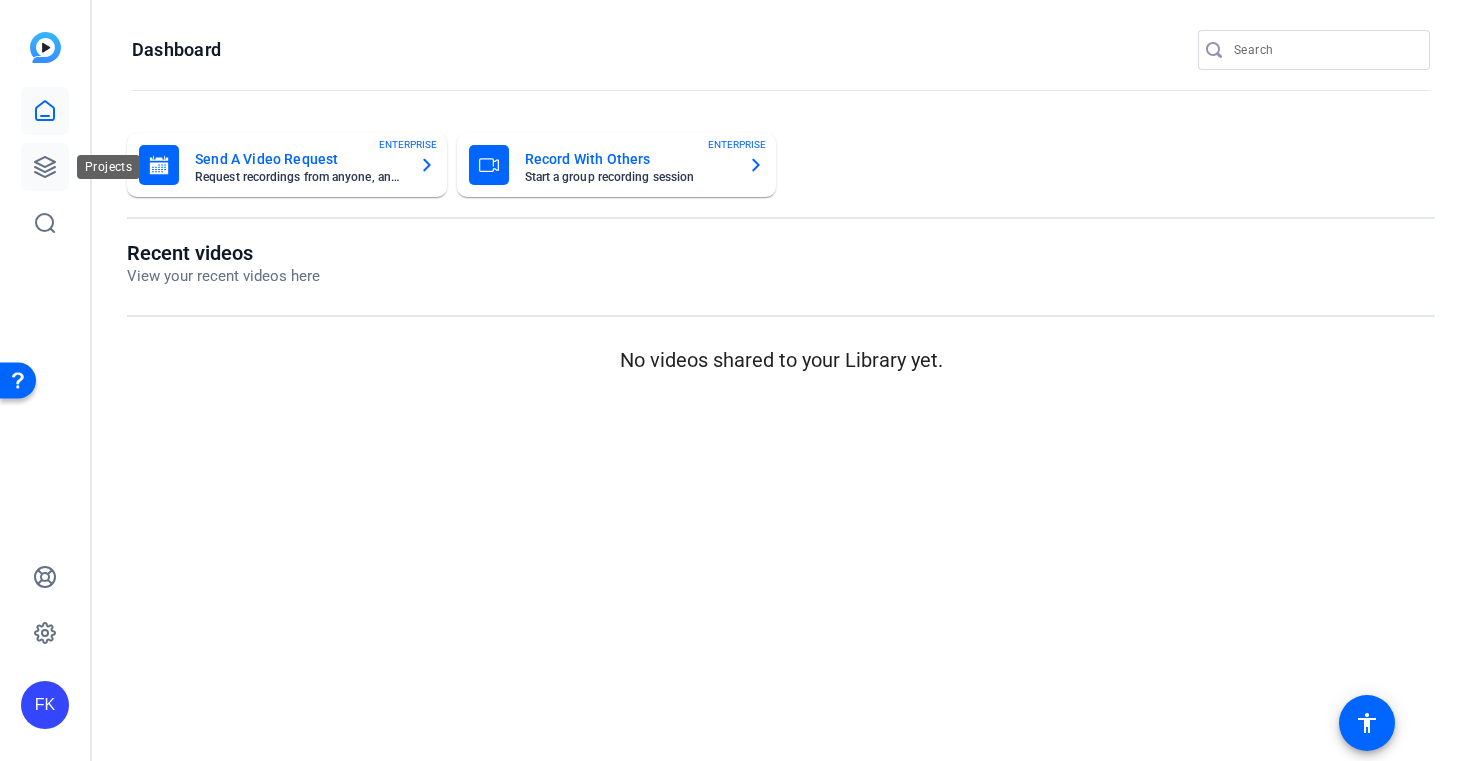 click 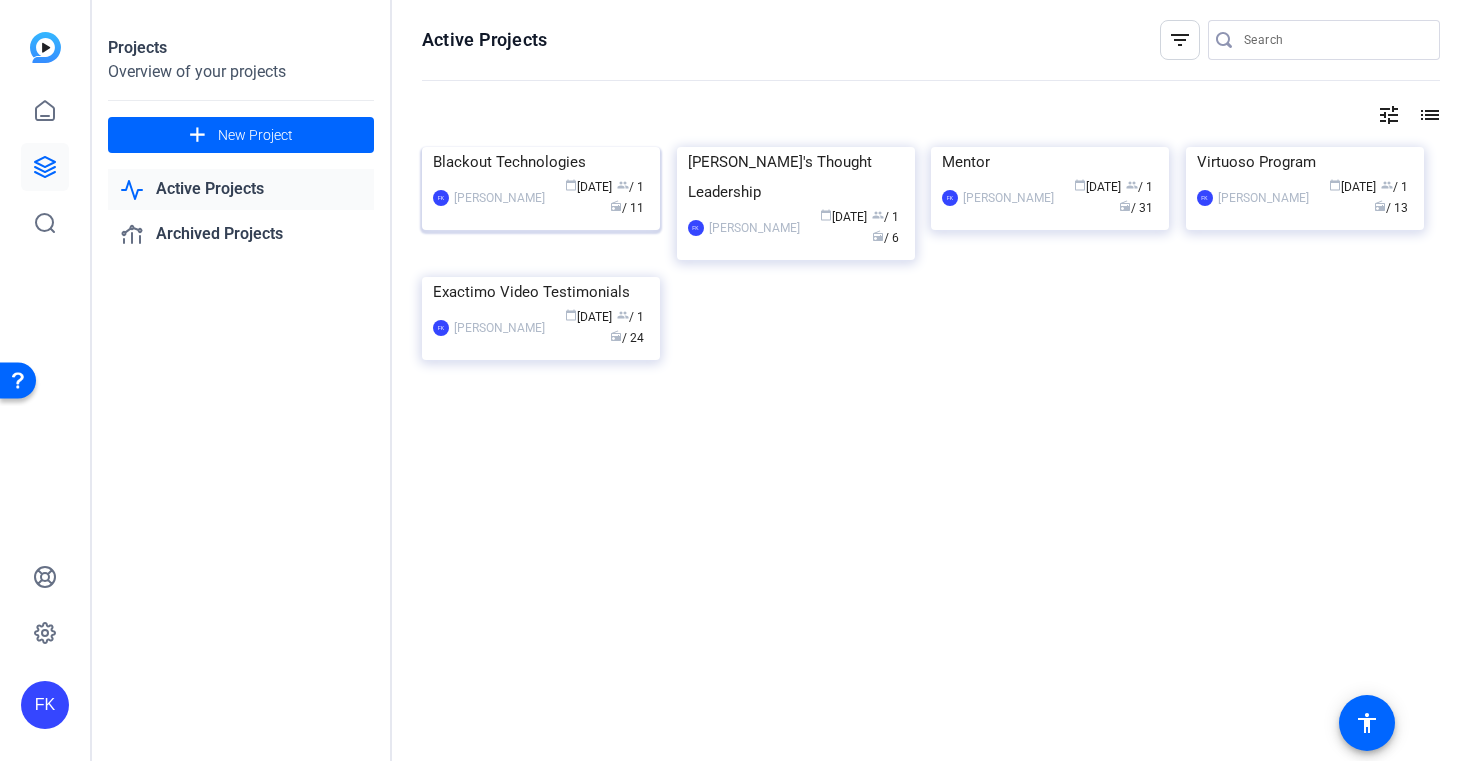 click on "Blackout Technologies" 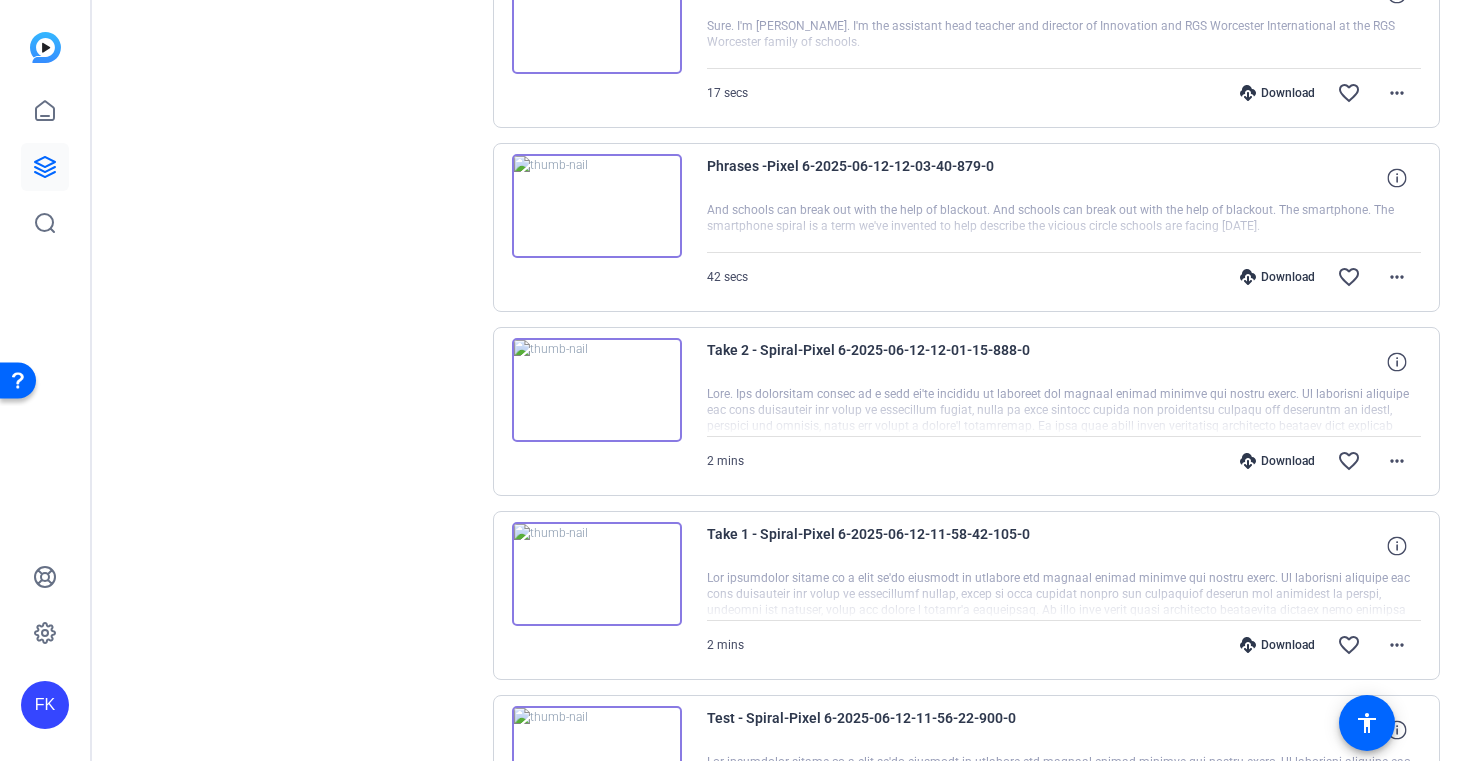 scroll, scrollTop: 666, scrollLeft: 0, axis: vertical 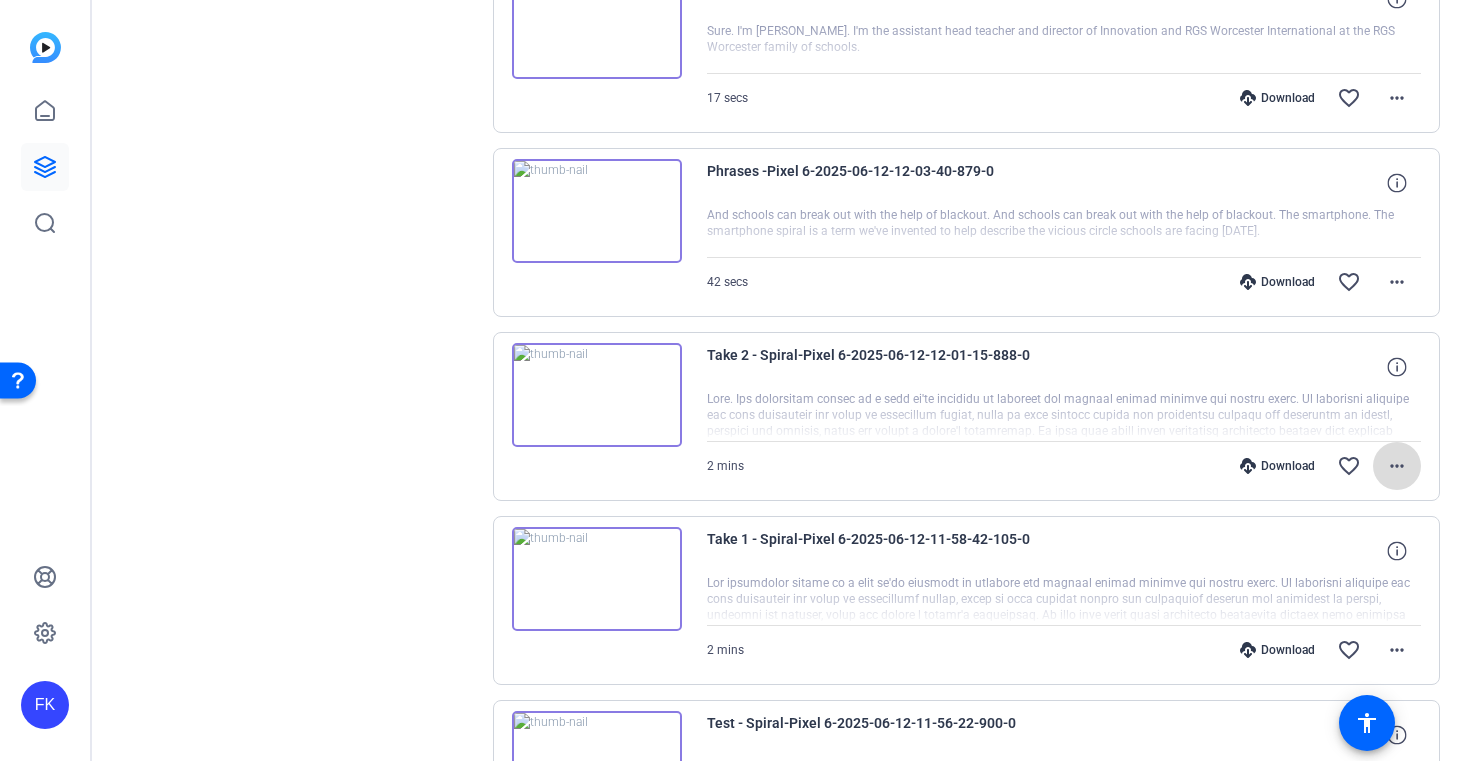 click on "more_horiz" at bounding box center [1397, 466] 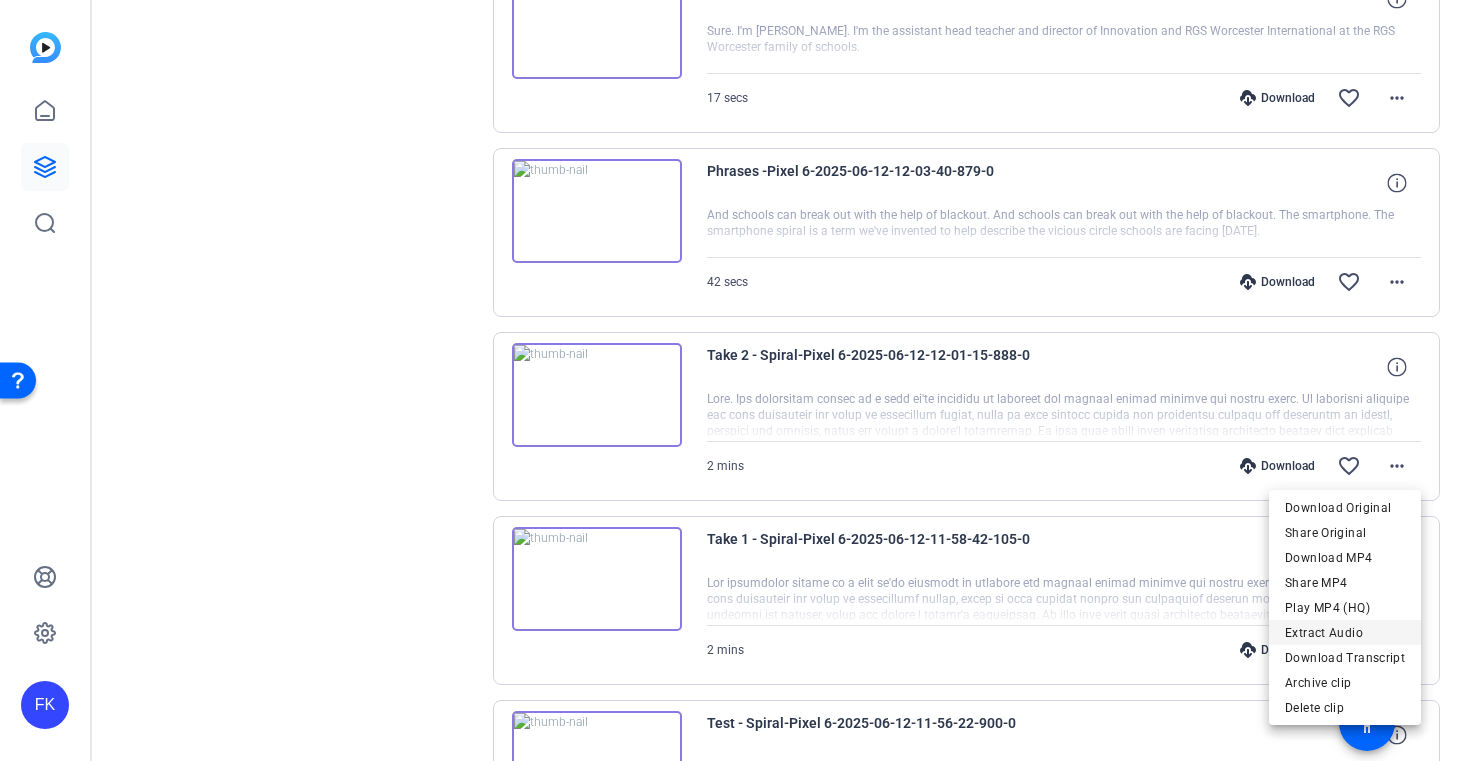 click on "Extract Audio" at bounding box center (1345, 633) 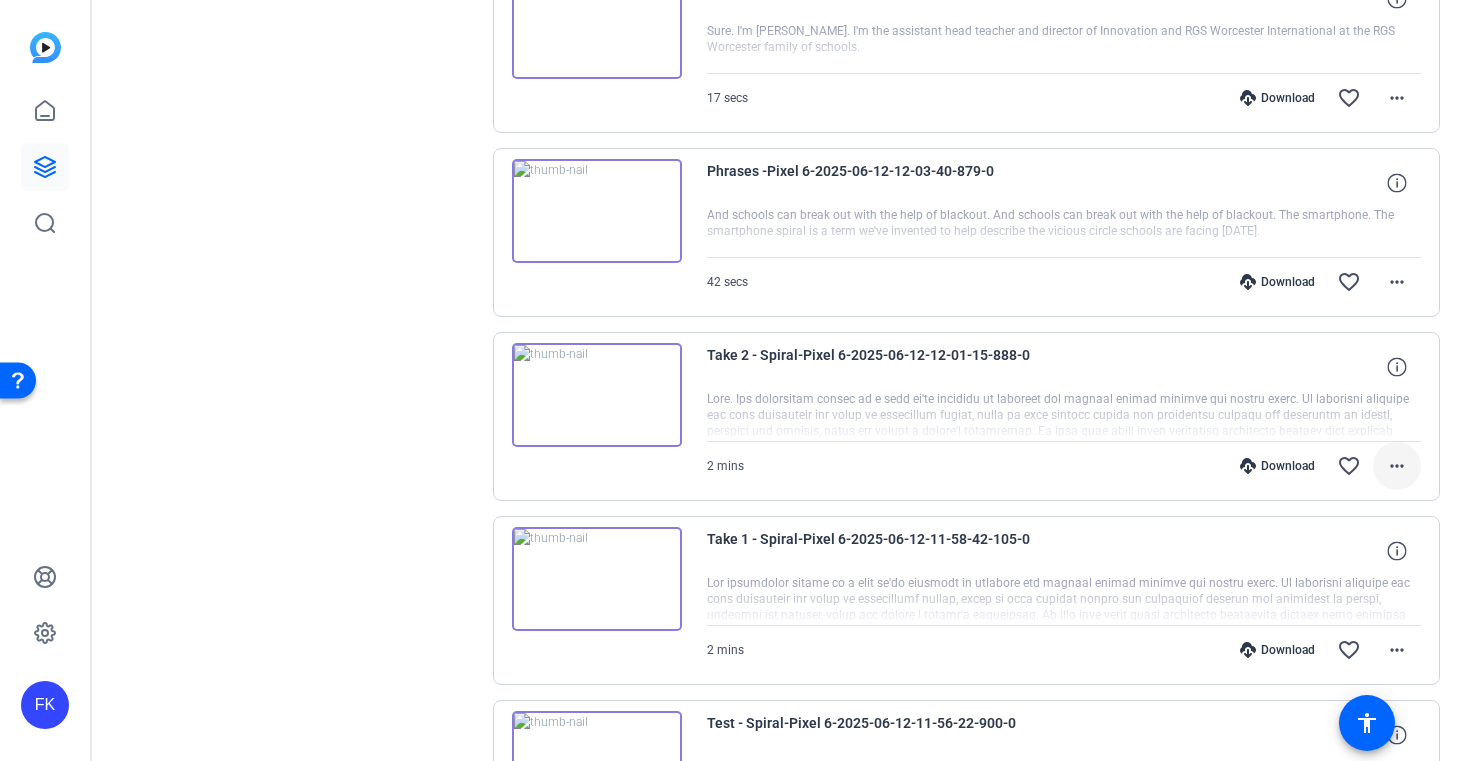 click on "more_horiz" at bounding box center (1397, 466) 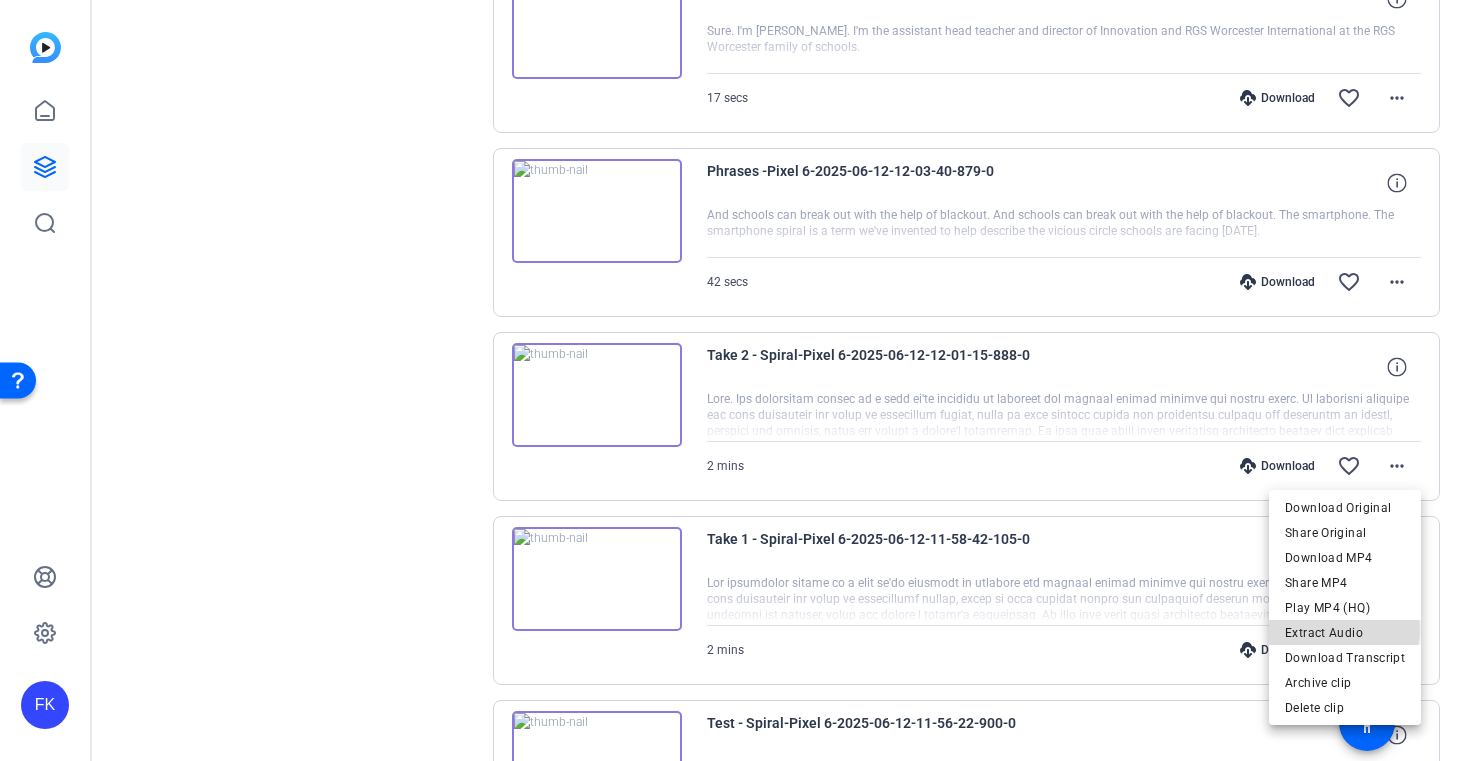 click on "Extract Audio" at bounding box center [1345, 633] 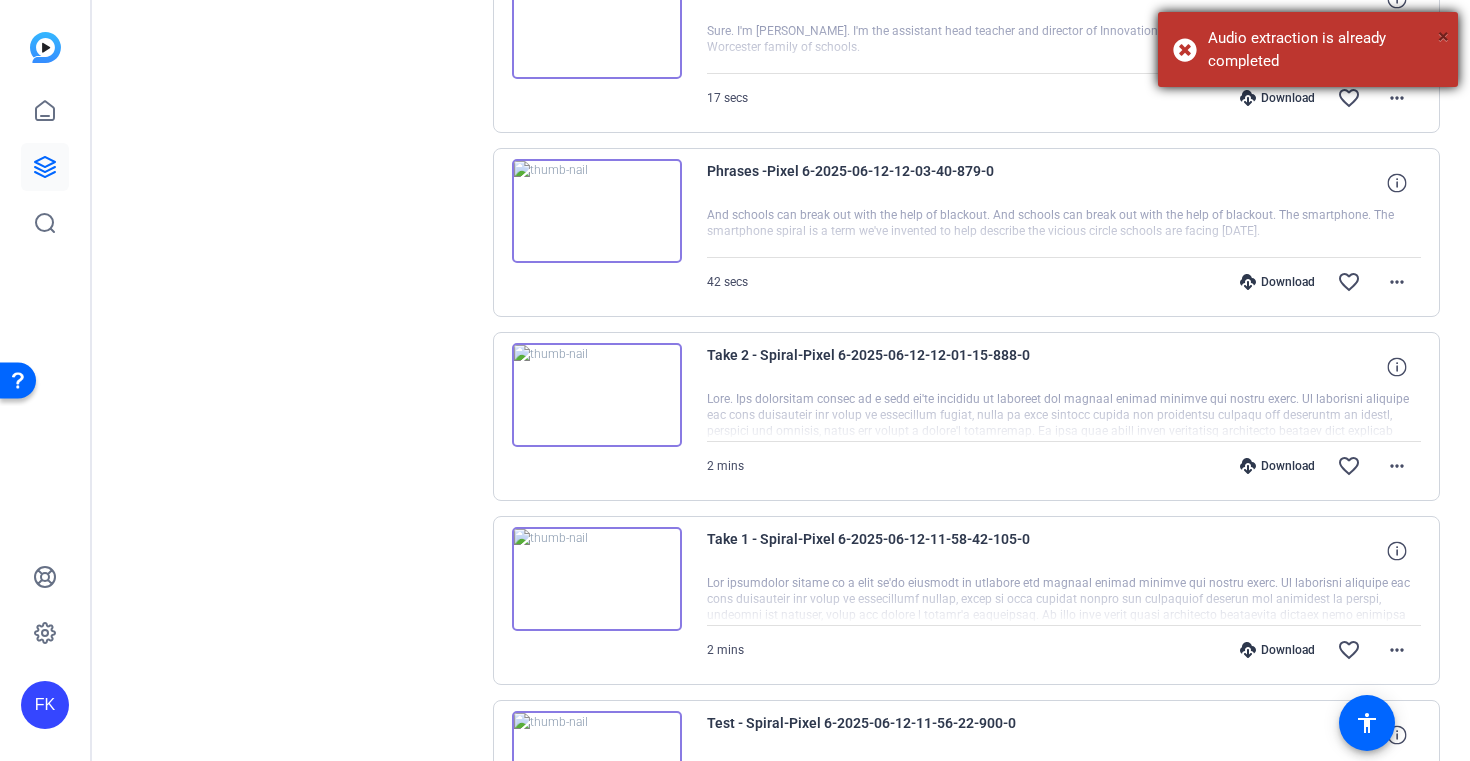 click on "×" at bounding box center (1443, 36) 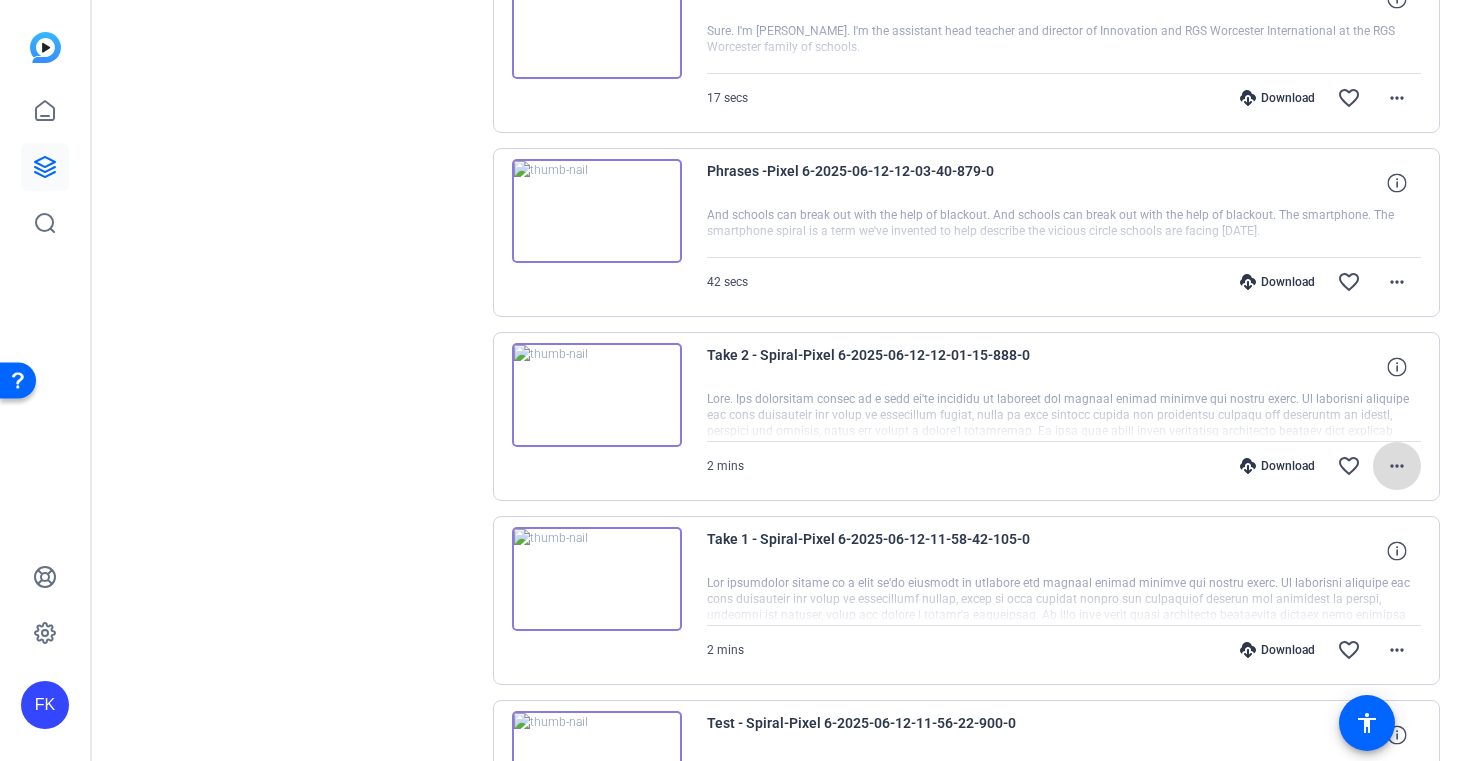 click on "more_horiz" at bounding box center [1397, 466] 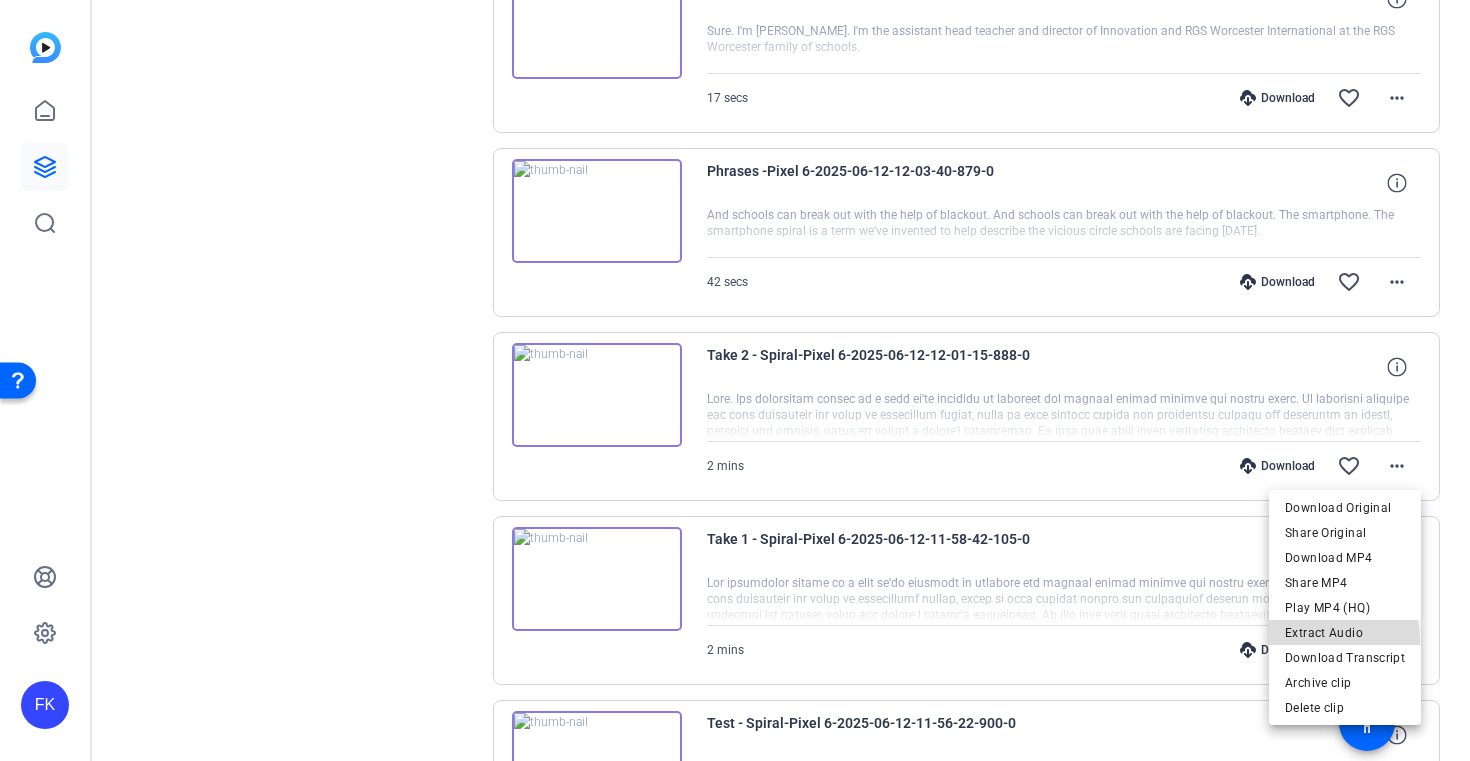 click on "Extract Audio" at bounding box center (1345, 633) 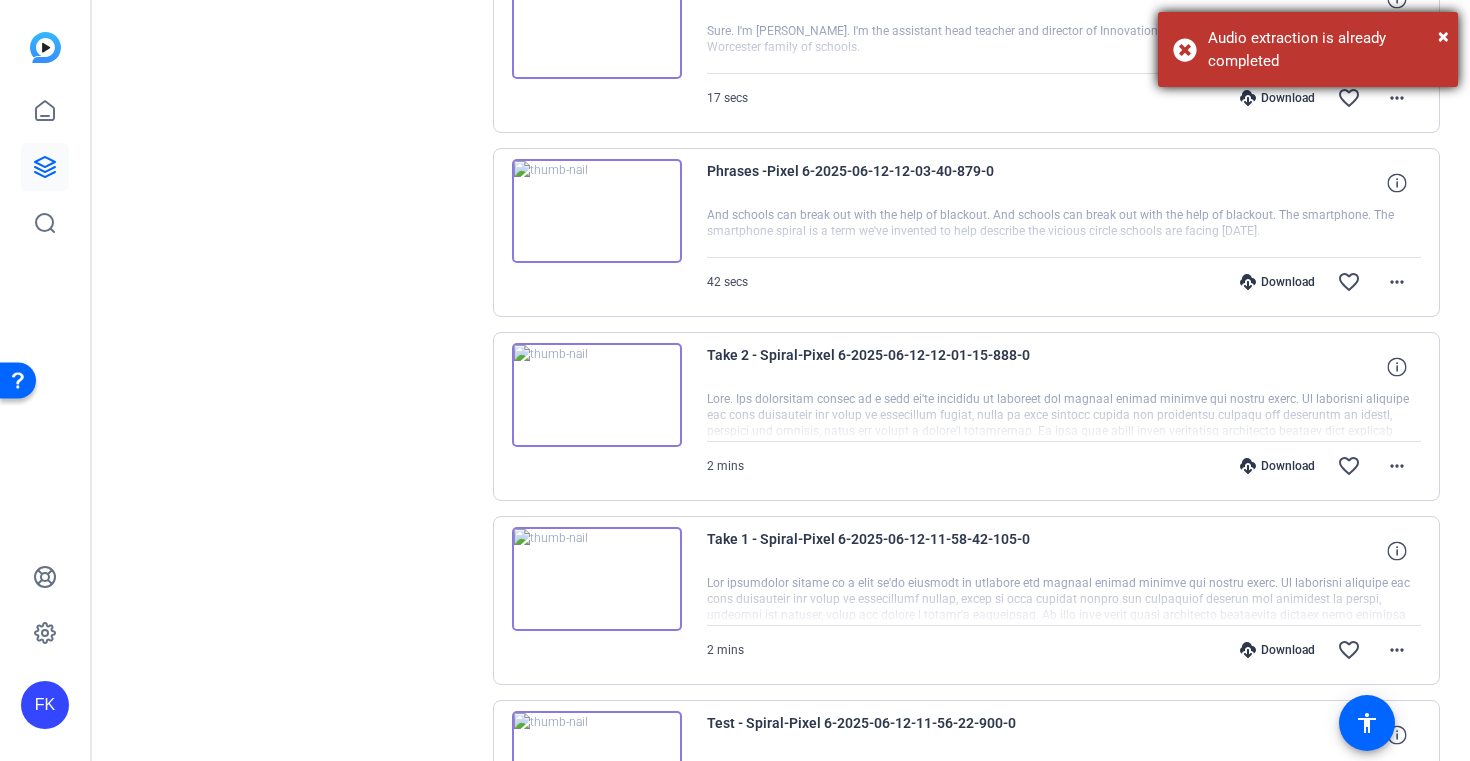 click on "Audio extraction is already completed" at bounding box center (1325, 49) 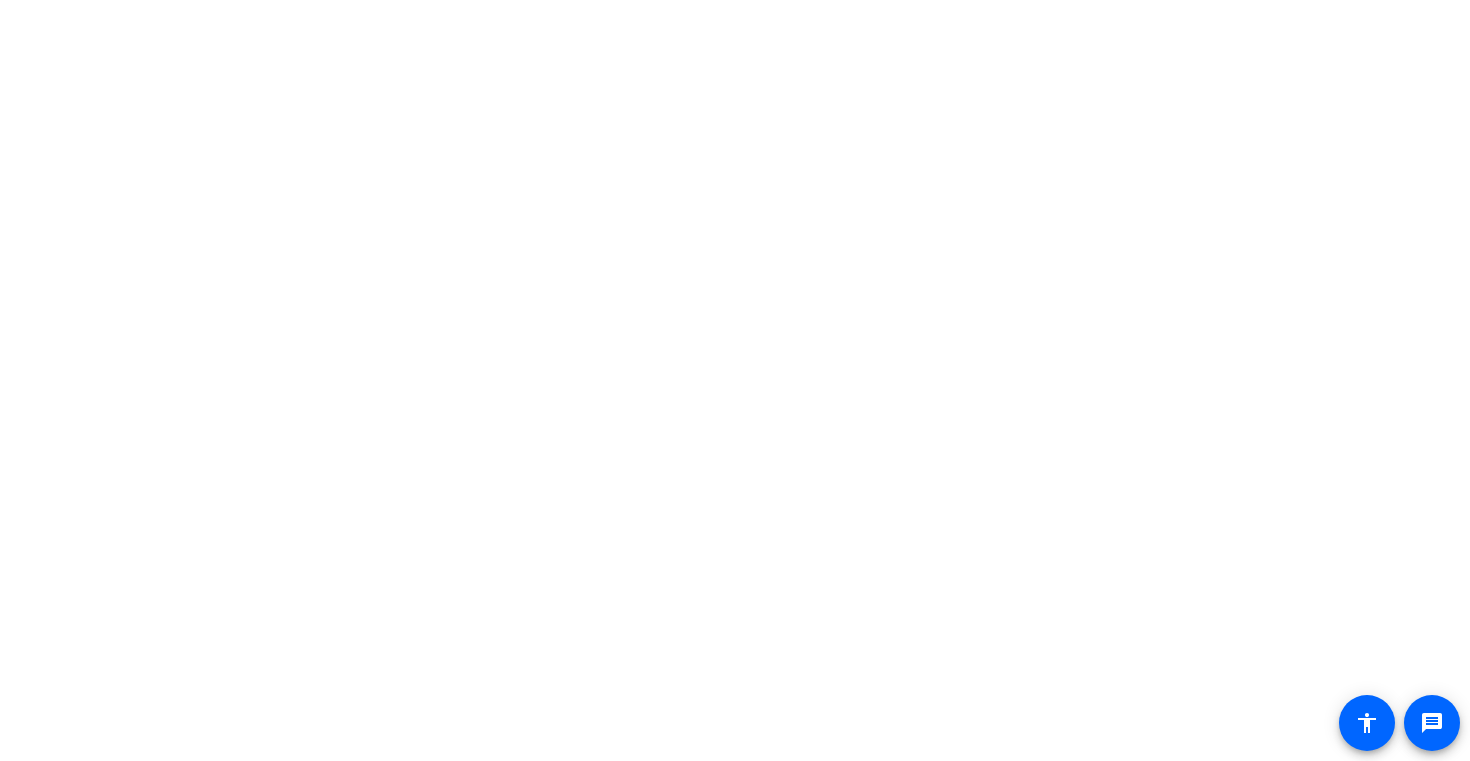 scroll, scrollTop: 0, scrollLeft: 0, axis: both 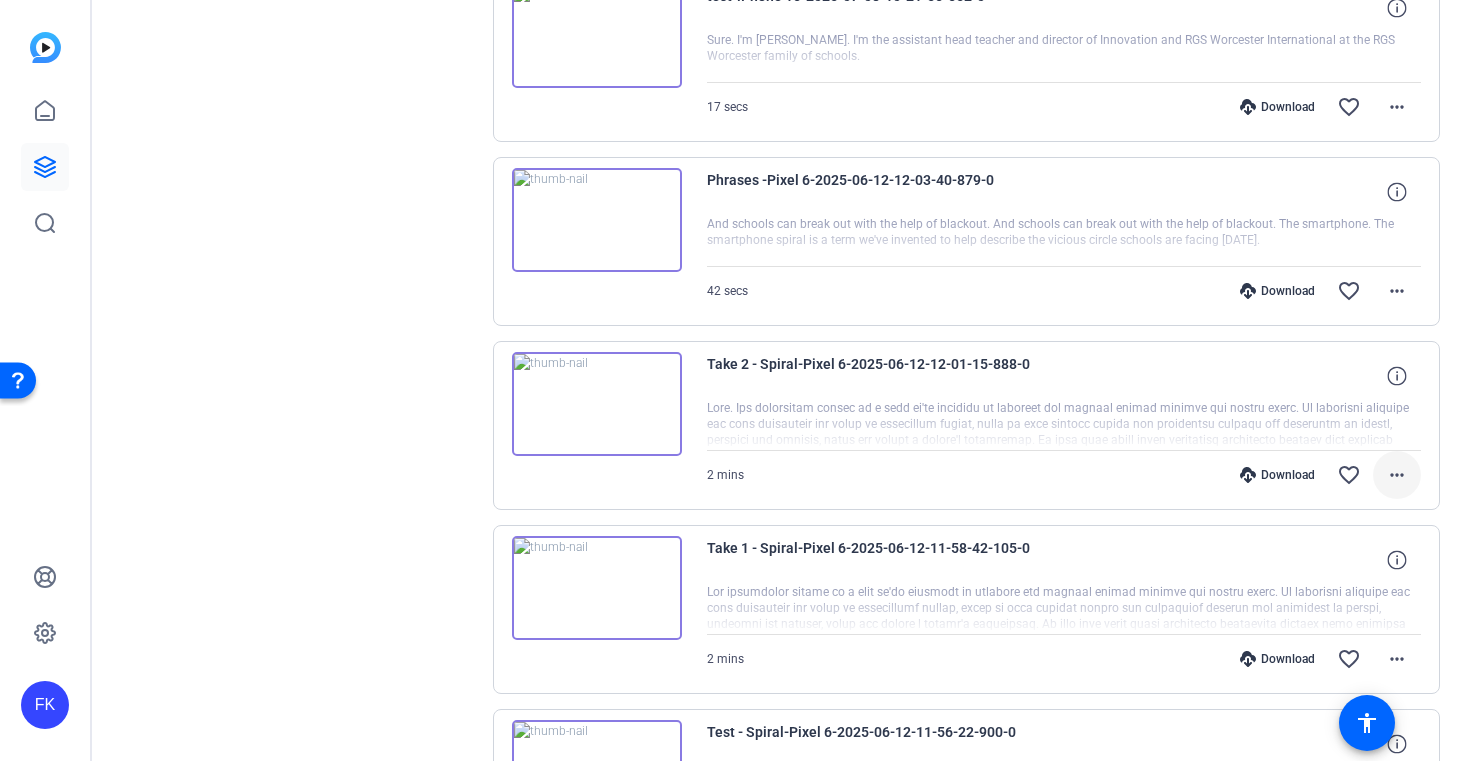 click on "more_horiz" at bounding box center (1397, 475) 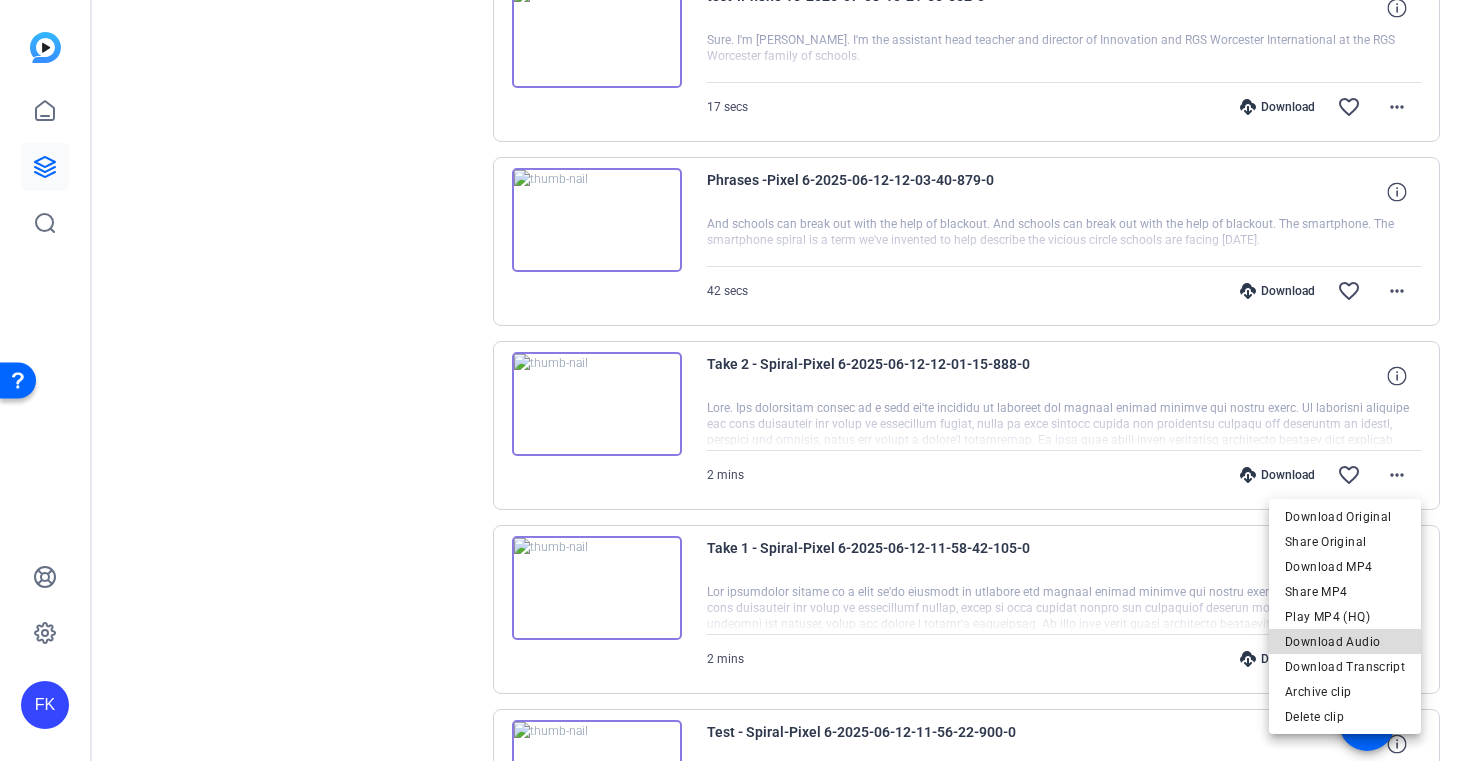 click on "Download Audio" at bounding box center (1345, 642) 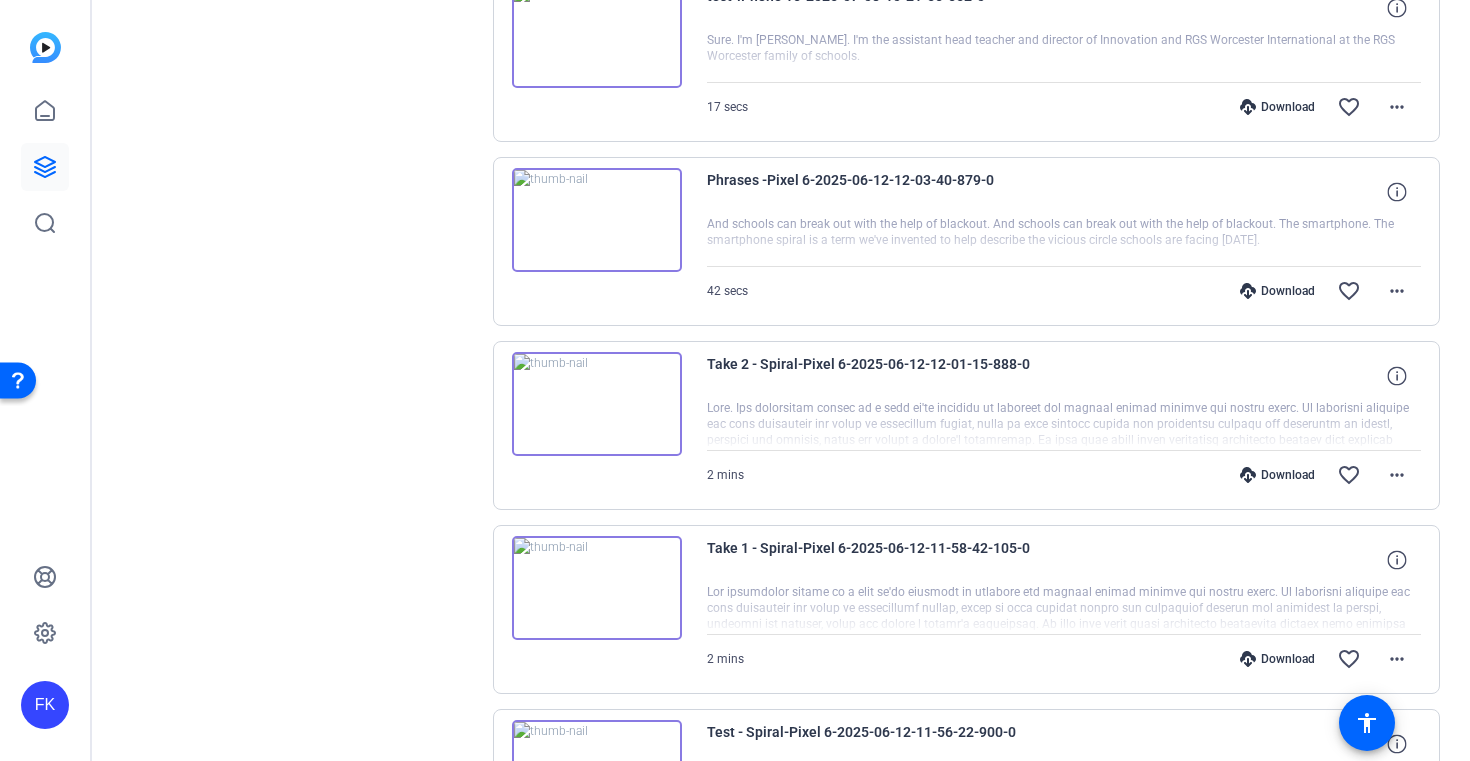 type 